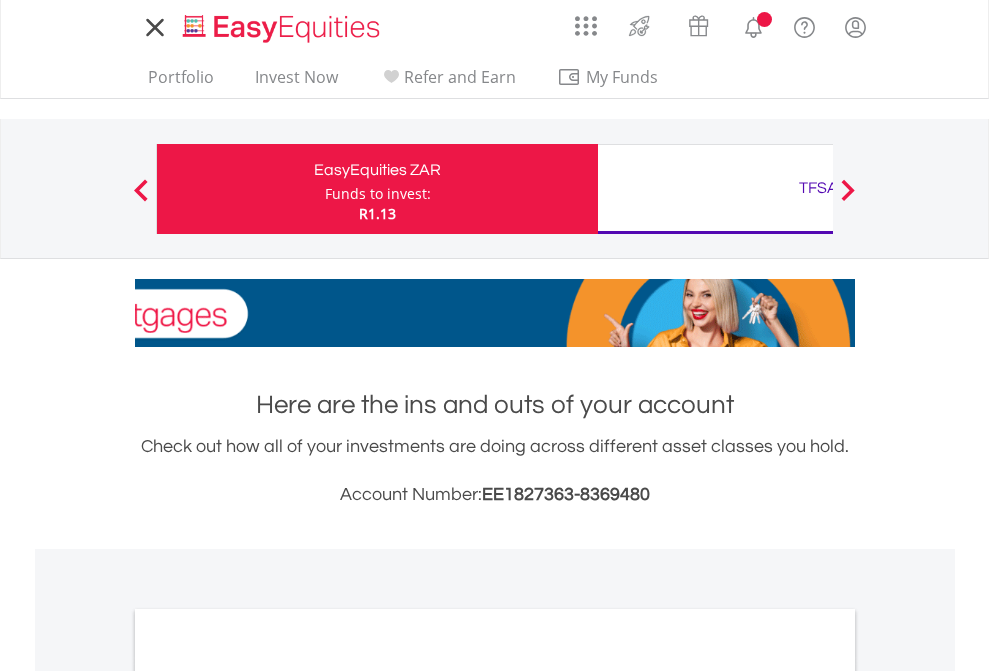 scroll, scrollTop: 0, scrollLeft: 0, axis: both 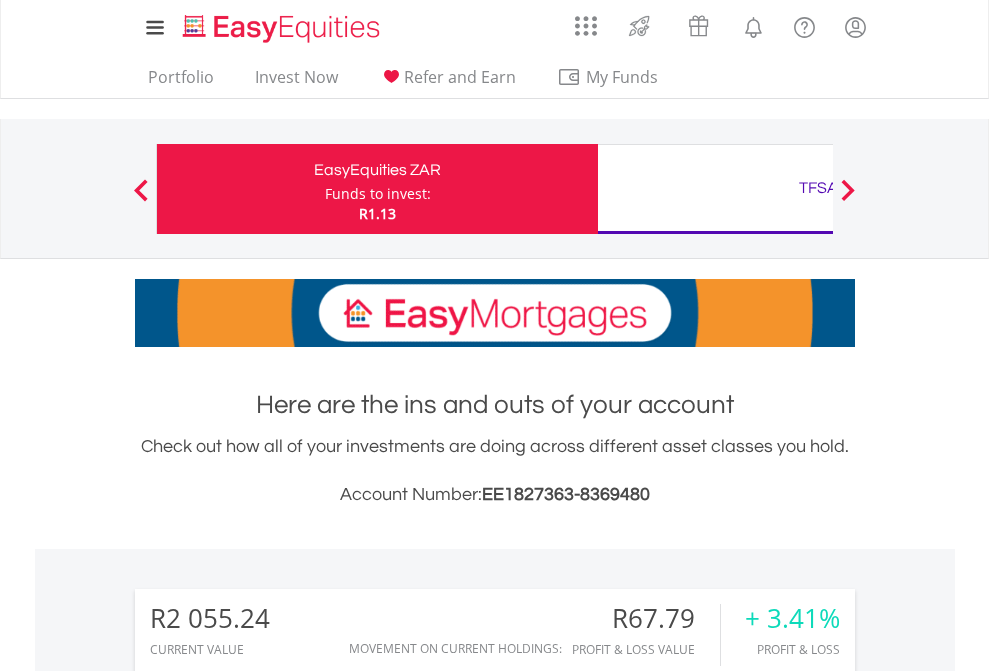 click on "Funds to invest:" at bounding box center (378, 194) 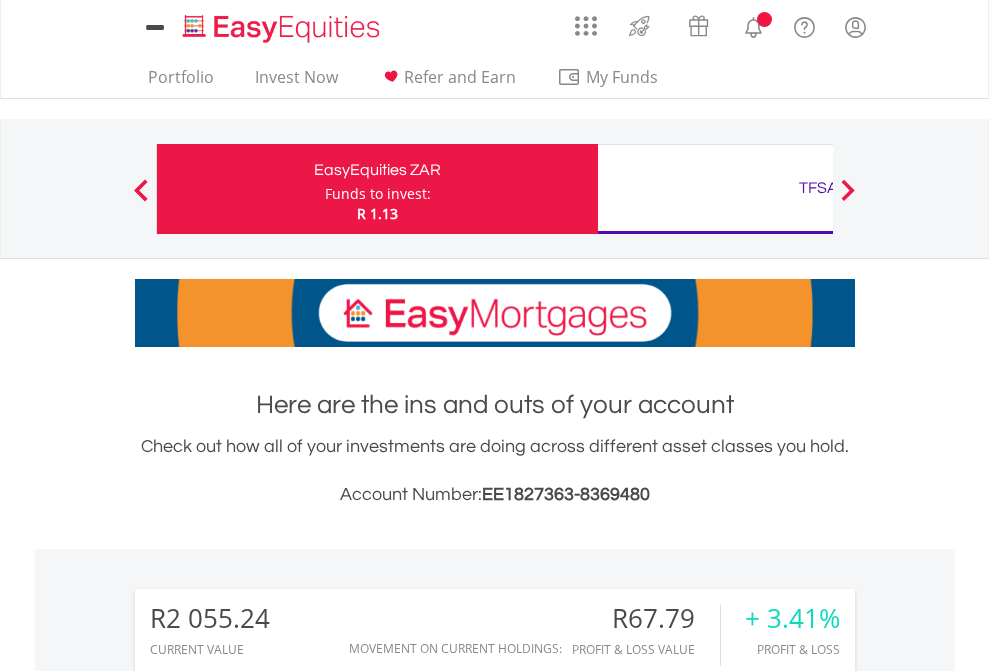 scroll, scrollTop: 0, scrollLeft: 0, axis: both 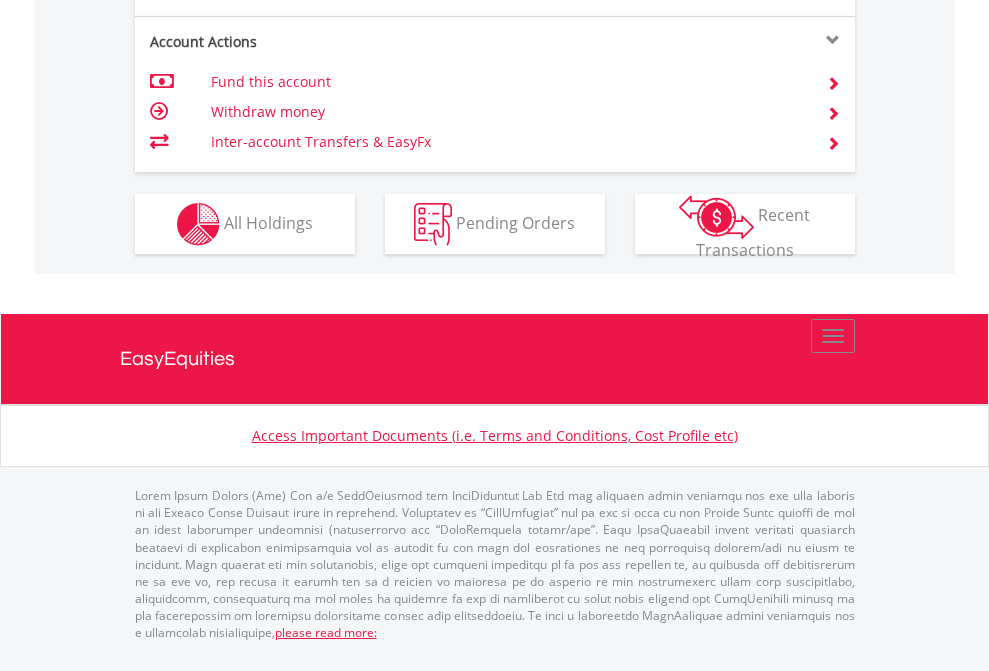 click on "Investment types" at bounding box center (706, -337) 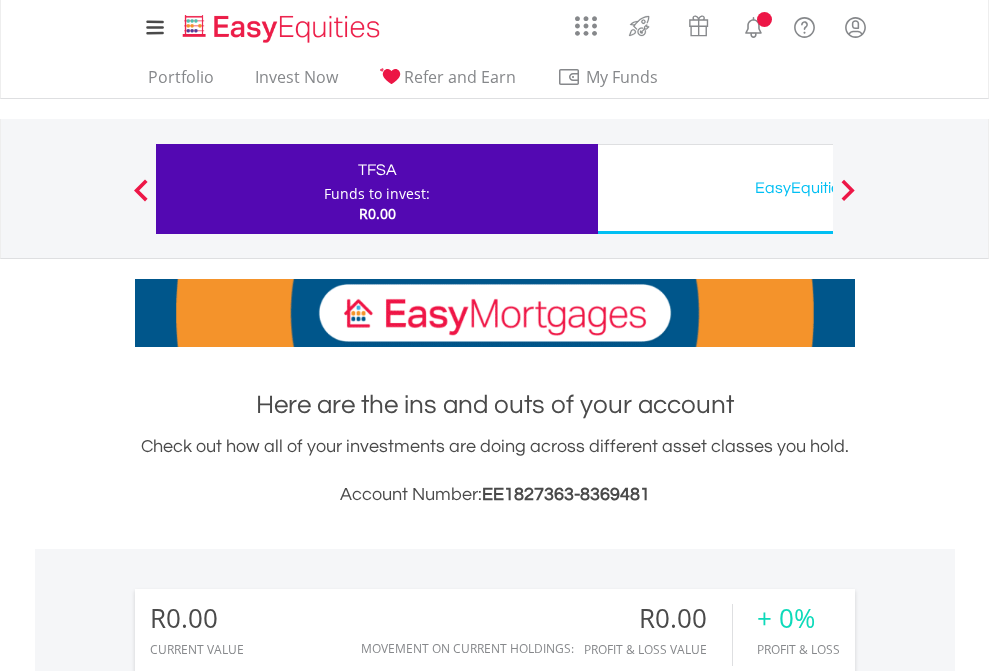 scroll, scrollTop: 0, scrollLeft: 0, axis: both 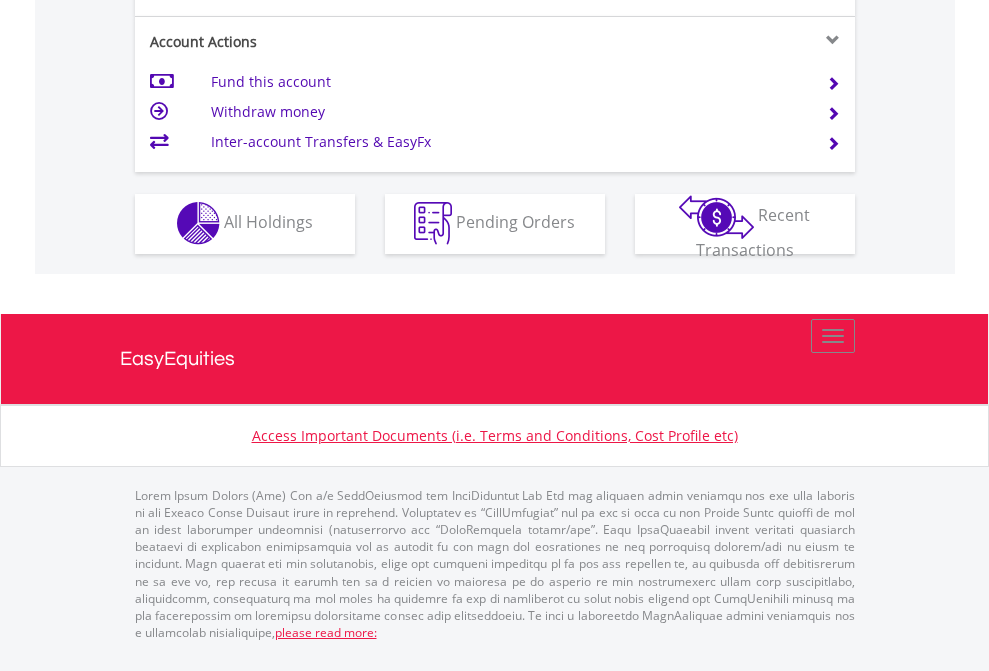 click on "Investment types" at bounding box center (706, -353) 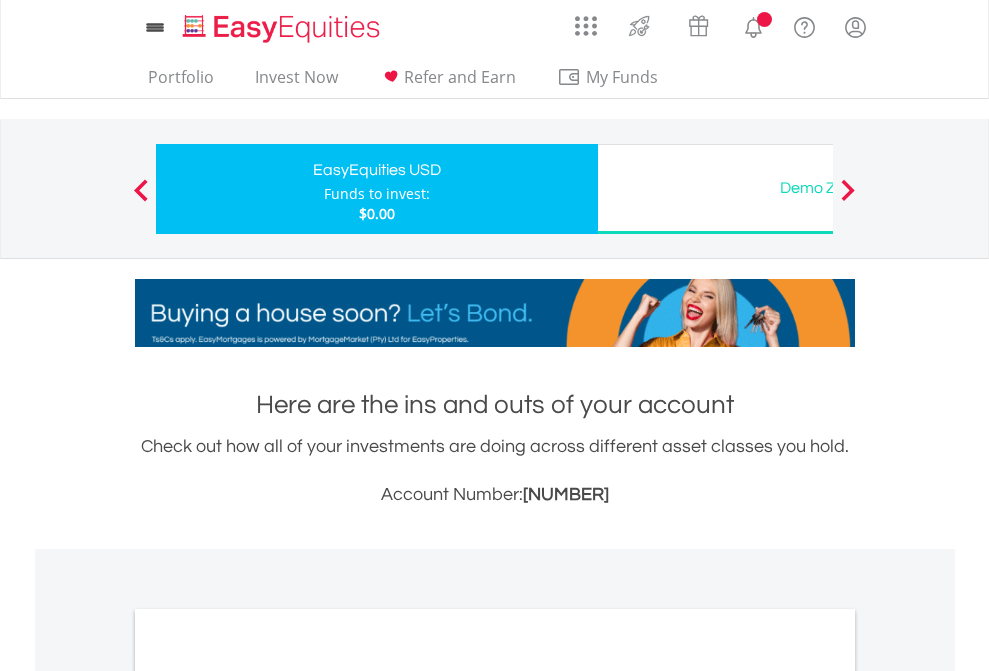 scroll, scrollTop: 0, scrollLeft: 0, axis: both 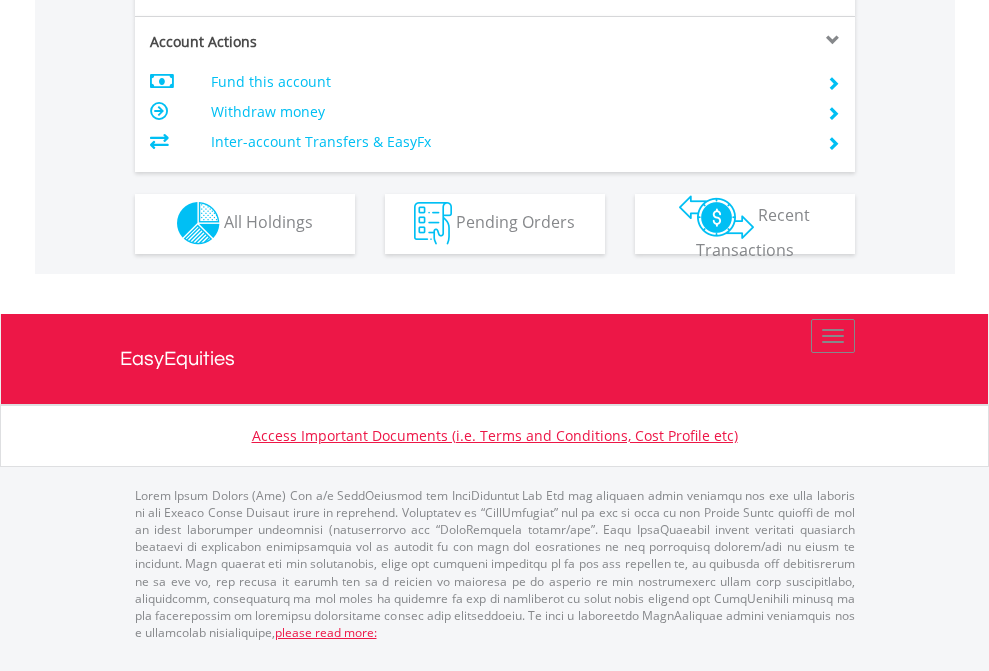click on "Investment types" at bounding box center (706, -353) 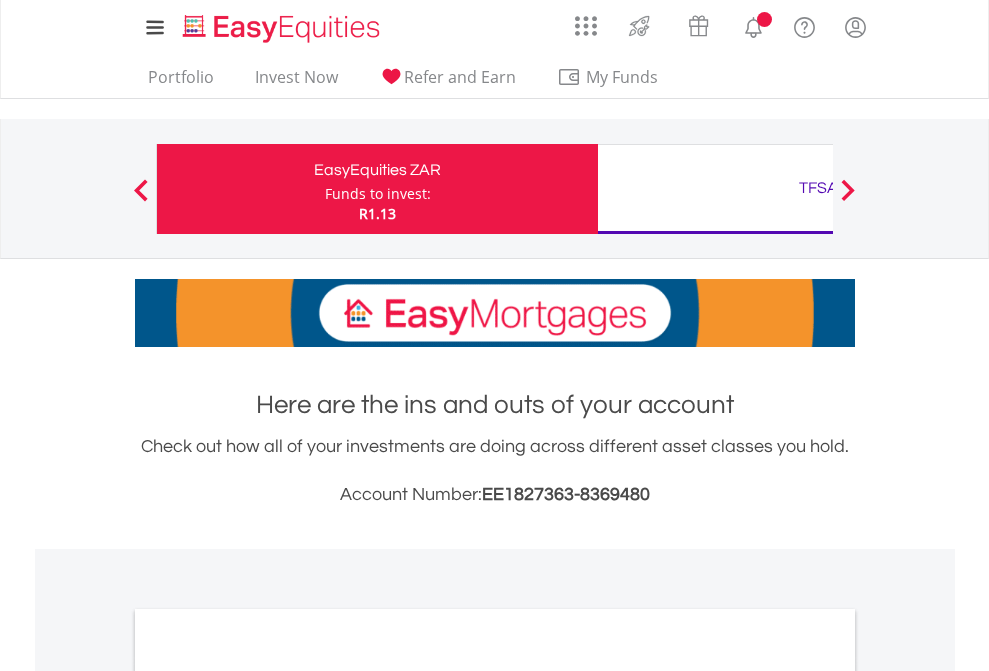 scroll, scrollTop: 0, scrollLeft: 0, axis: both 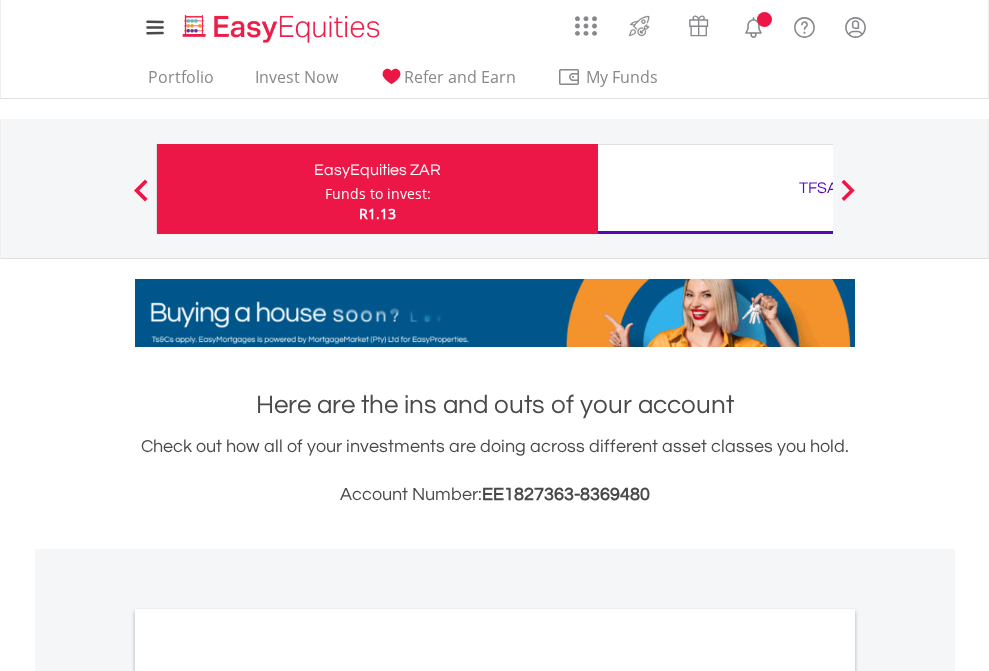 click on "All Holdings" at bounding box center (268, 1096) 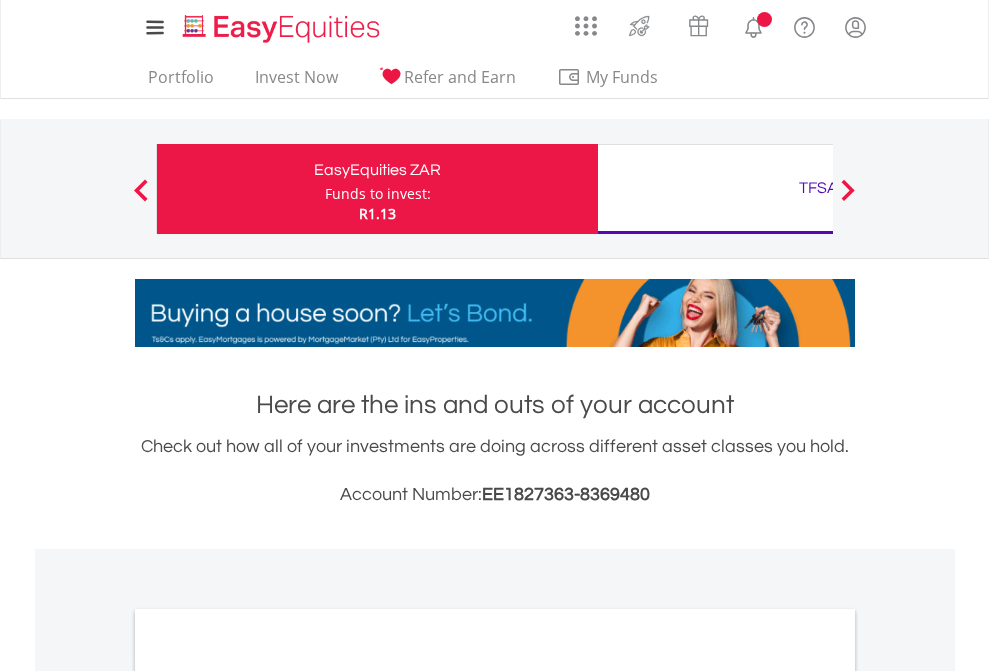 scroll, scrollTop: 1202, scrollLeft: 0, axis: vertical 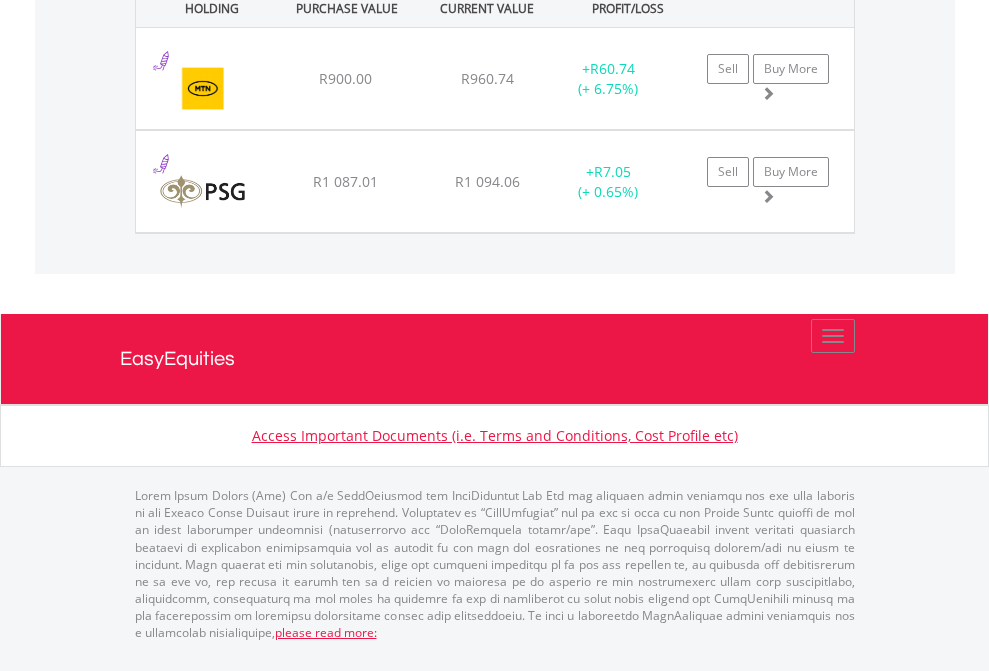 click on "TFSA" at bounding box center [818, -1071] 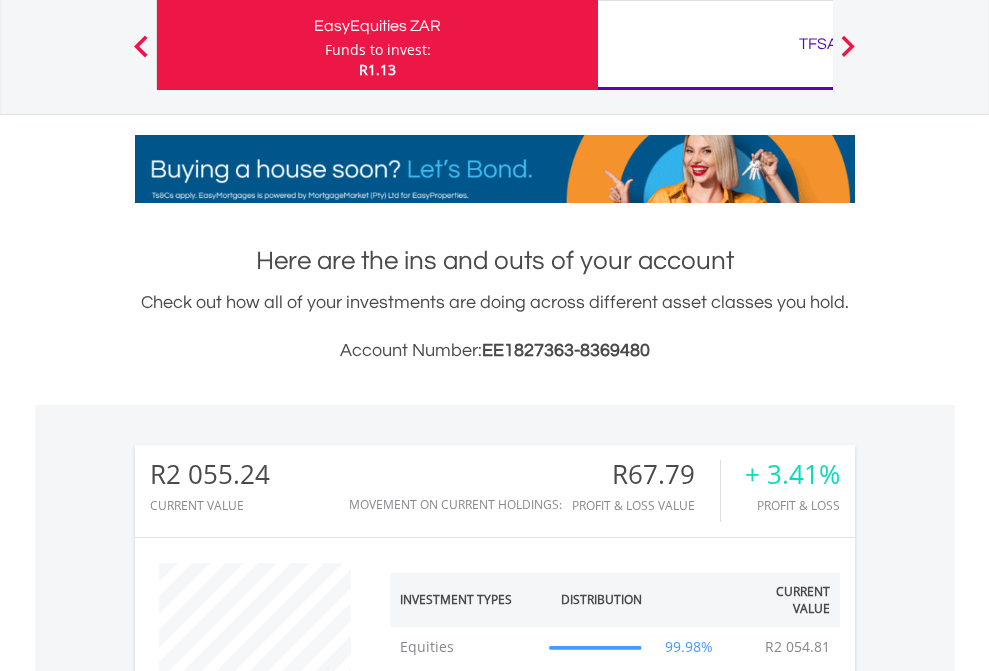 scroll, scrollTop: 999808, scrollLeft: 999687, axis: both 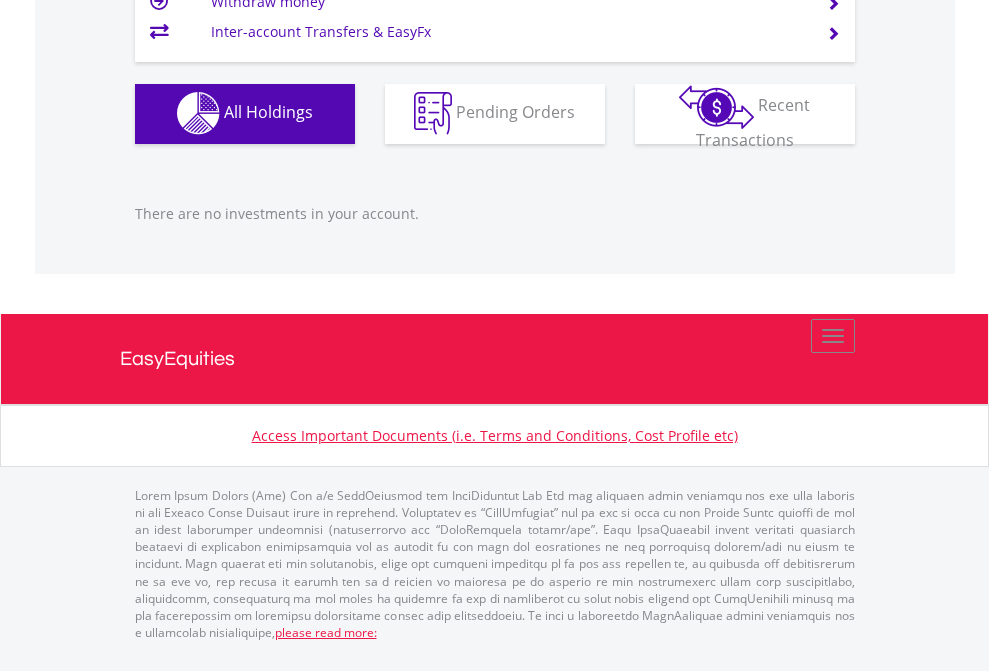 click on "EasyEquities USD" at bounding box center (818, -1142) 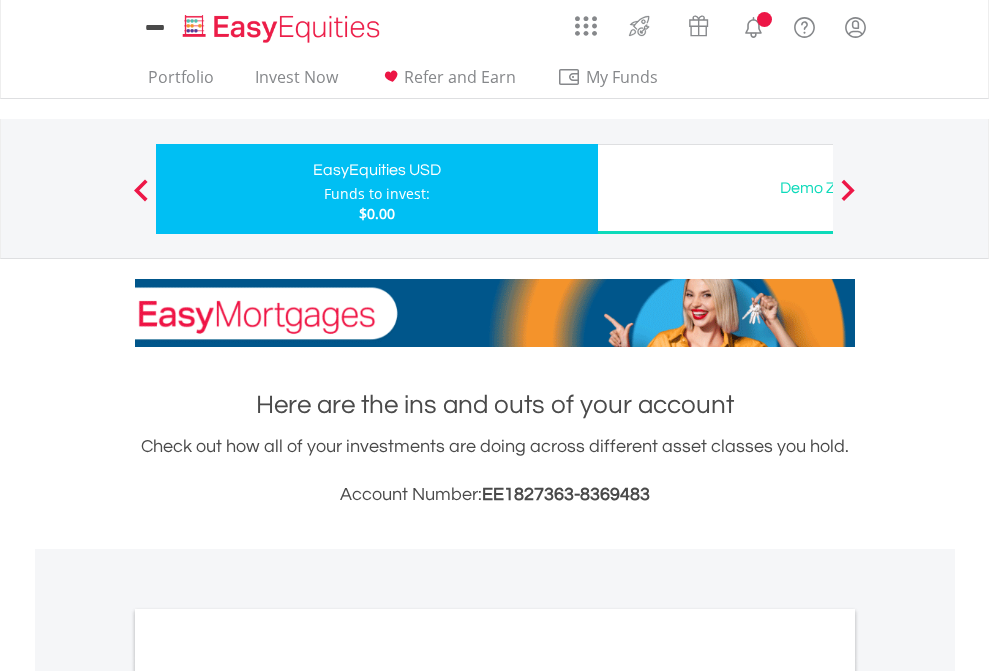 scroll, scrollTop: 0, scrollLeft: 0, axis: both 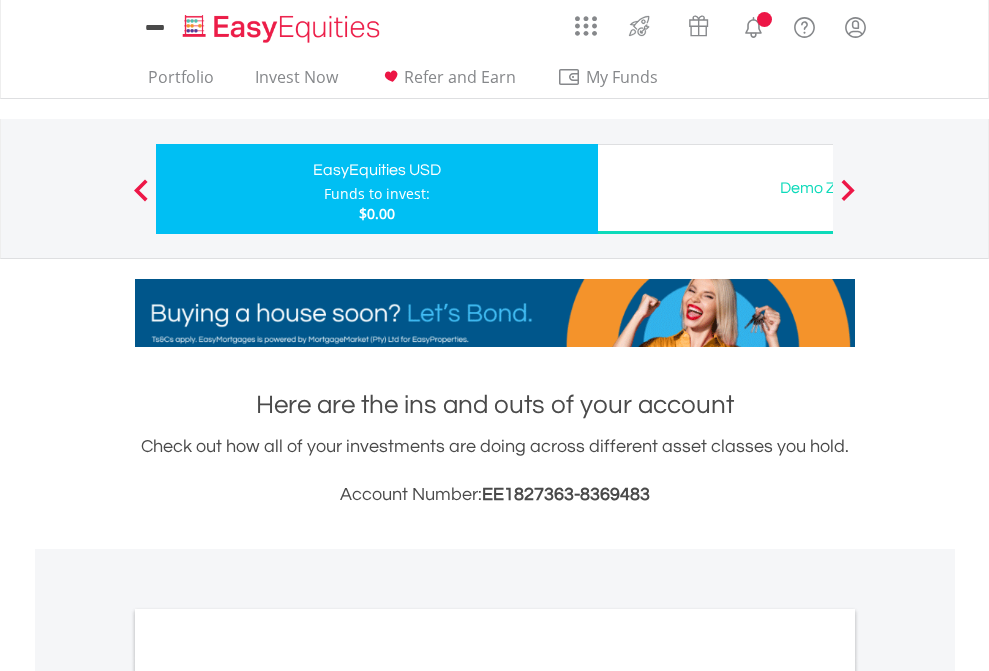 click on "All Holdings" at bounding box center (268, 1096) 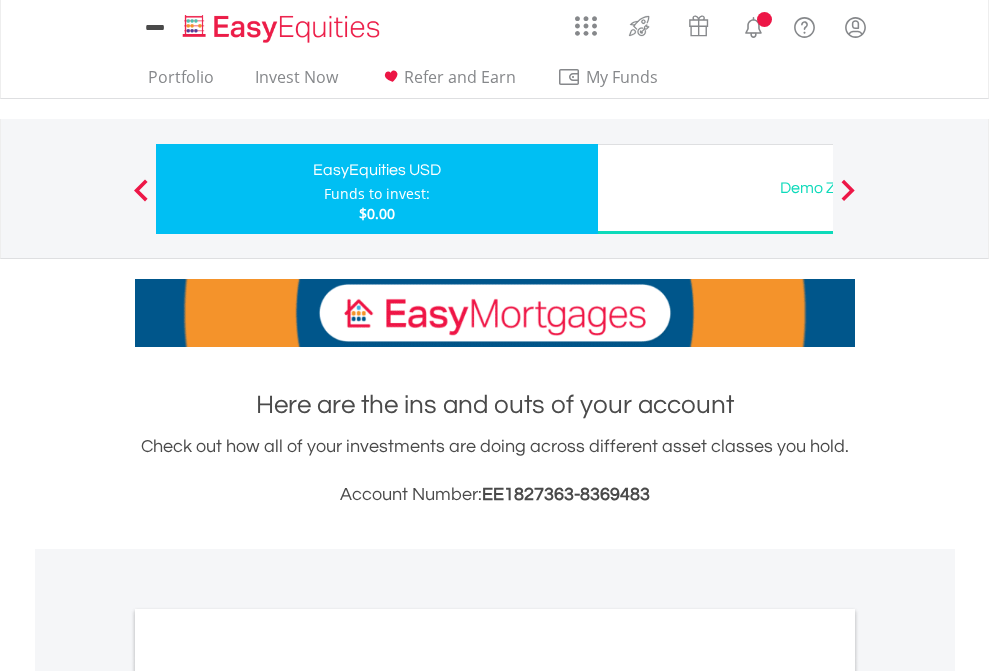 scroll, scrollTop: 1202, scrollLeft: 0, axis: vertical 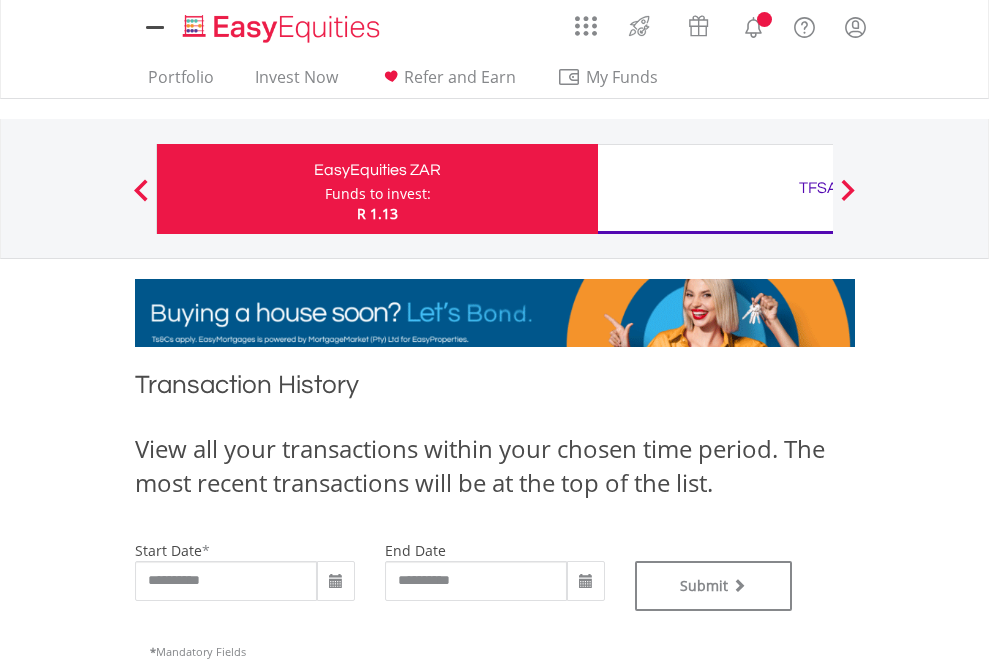 type on "**********" 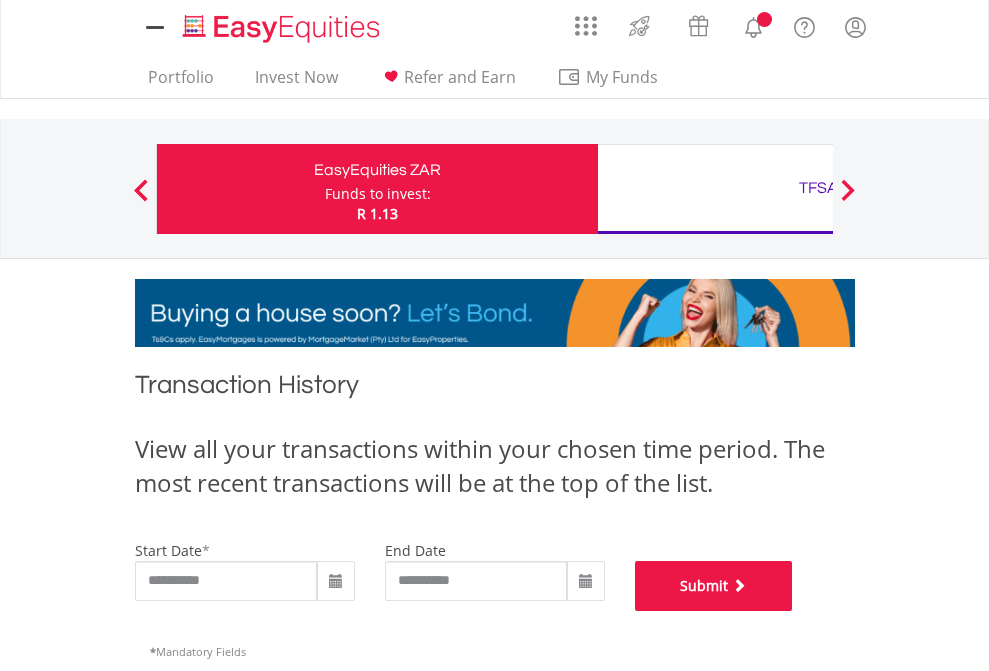 click on "Submit" at bounding box center (714, 586) 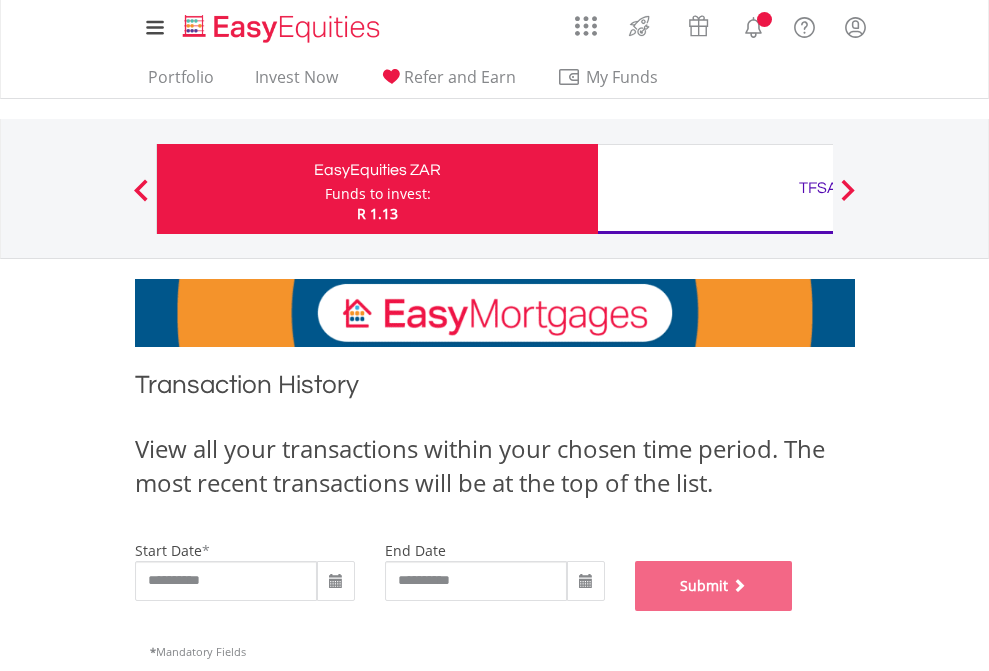 scroll, scrollTop: 811, scrollLeft: 0, axis: vertical 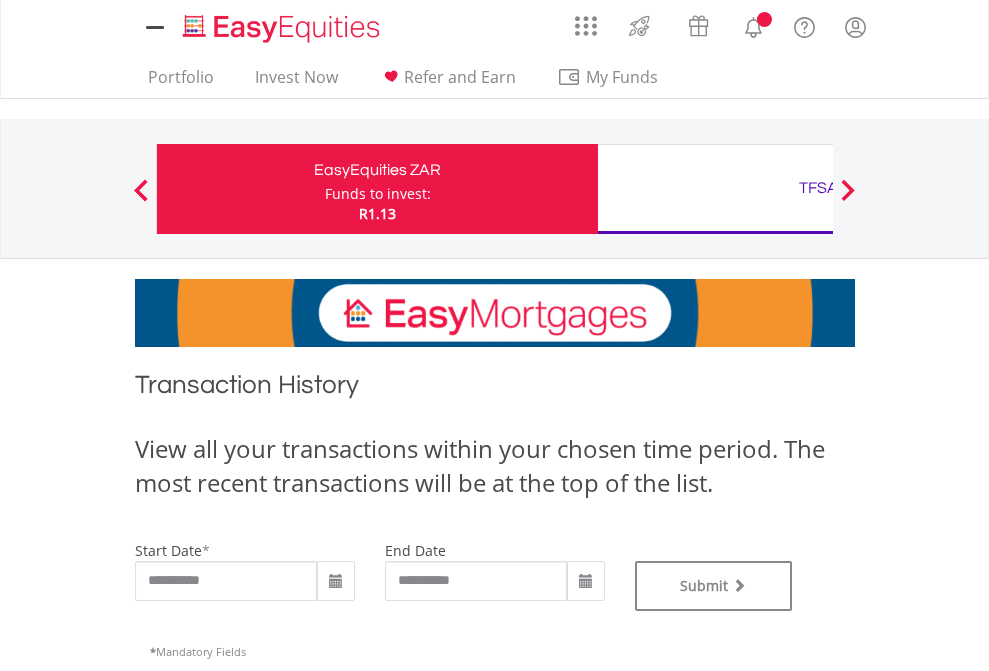 click on "TFSA" at bounding box center (818, 188) 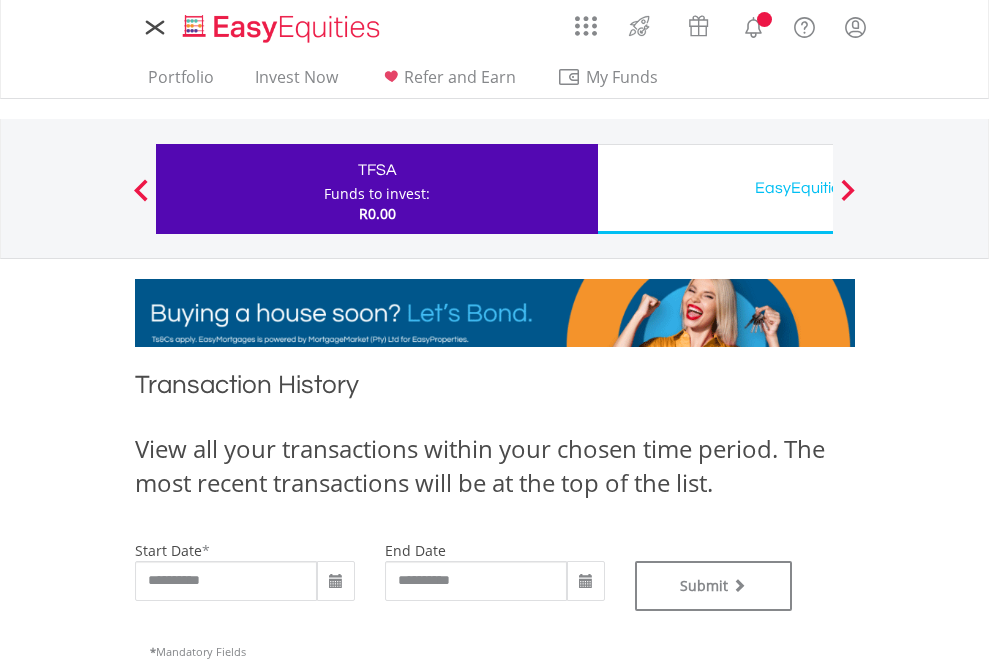 scroll, scrollTop: 0, scrollLeft: 0, axis: both 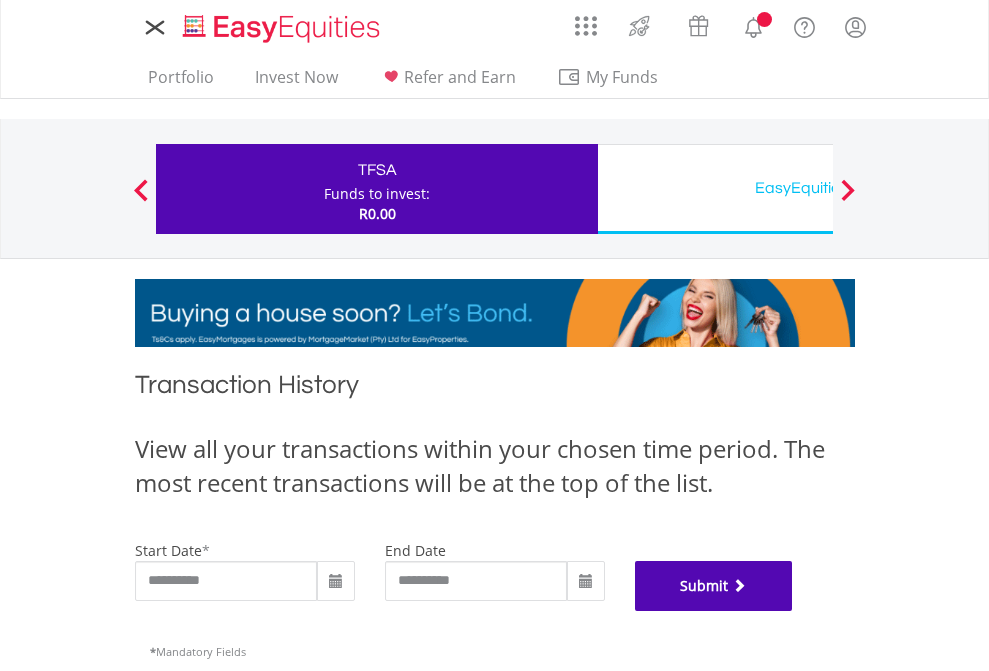 click on "Submit" at bounding box center [714, 586] 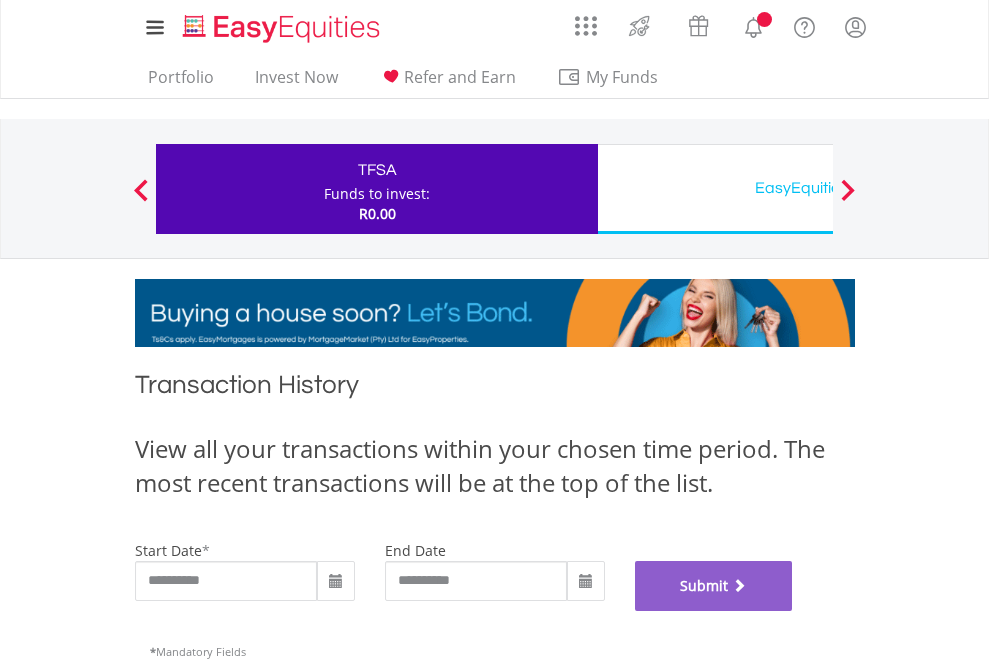 scroll, scrollTop: 811, scrollLeft: 0, axis: vertical 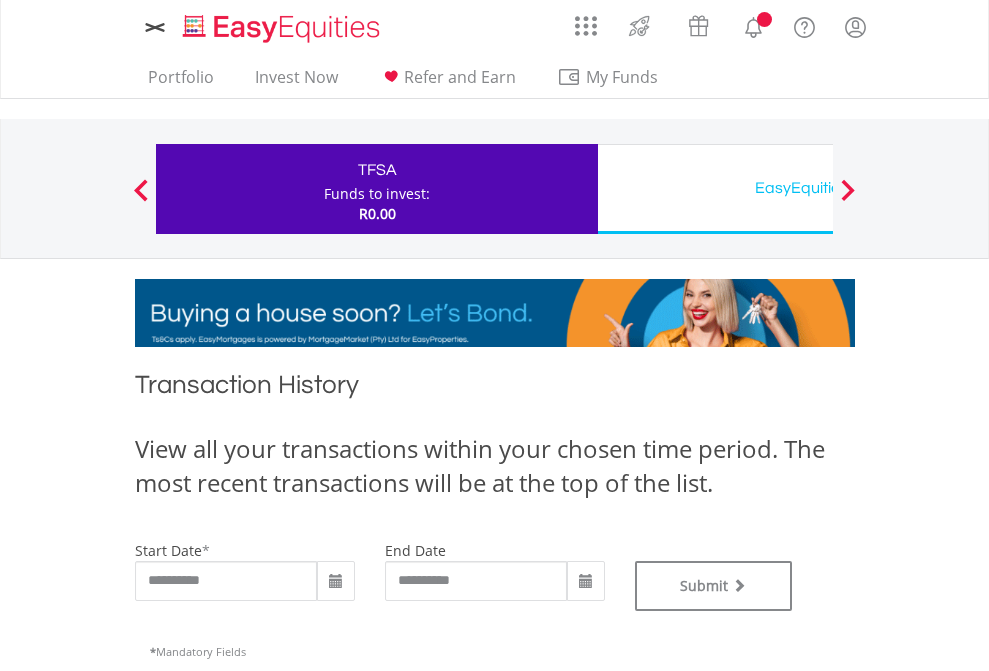 click on "EasyEquities USD" at bounding box center [818, 188] 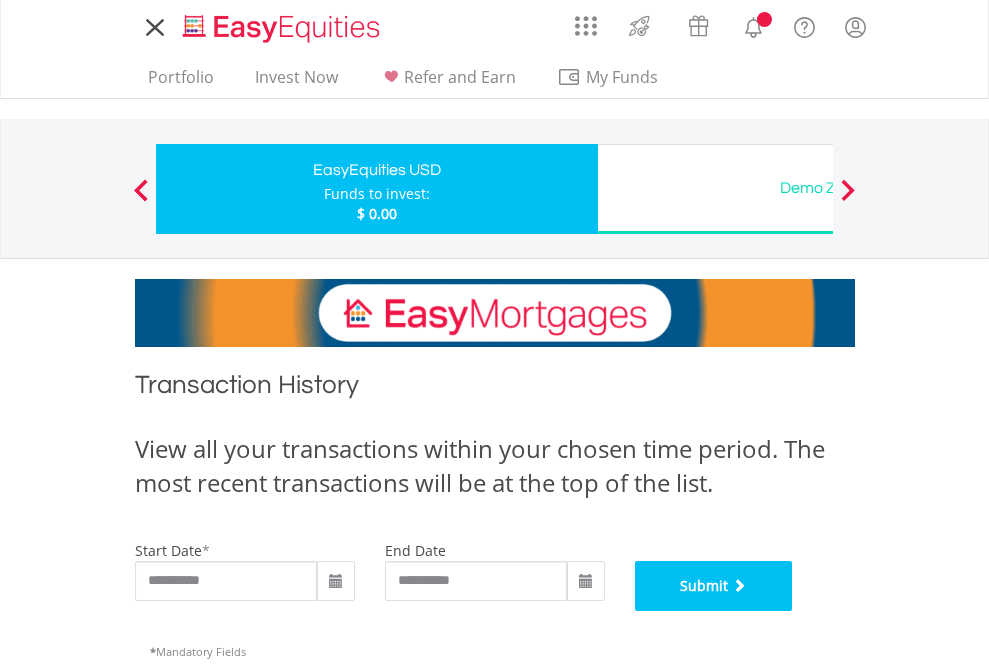 click on "Submit" at bounding box center [714, 586] 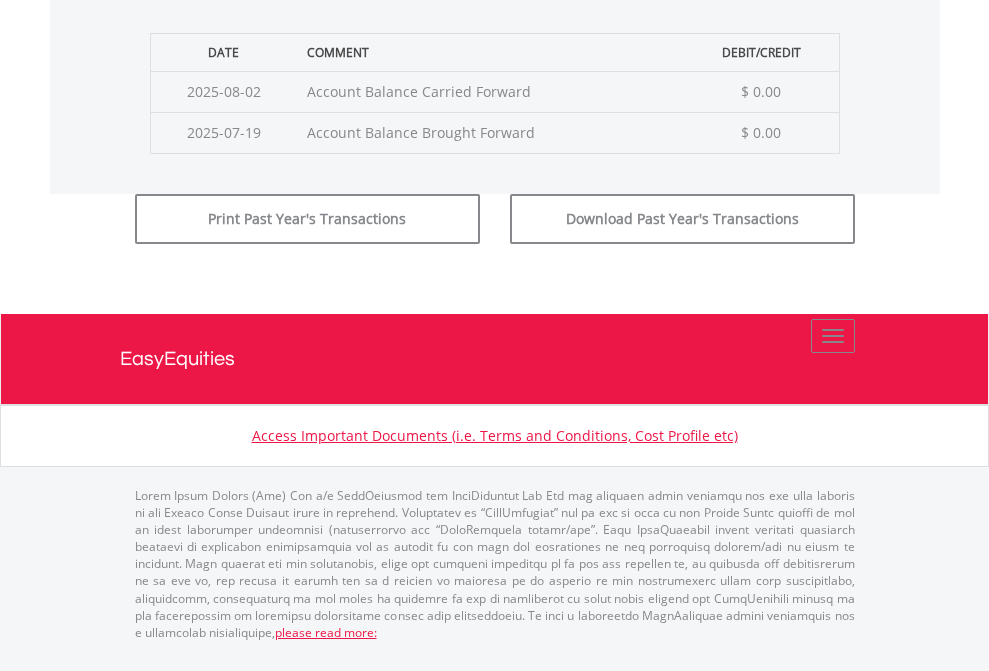 scroll, scrollTop: 811, scrollLeft: 0, axis: vertical 